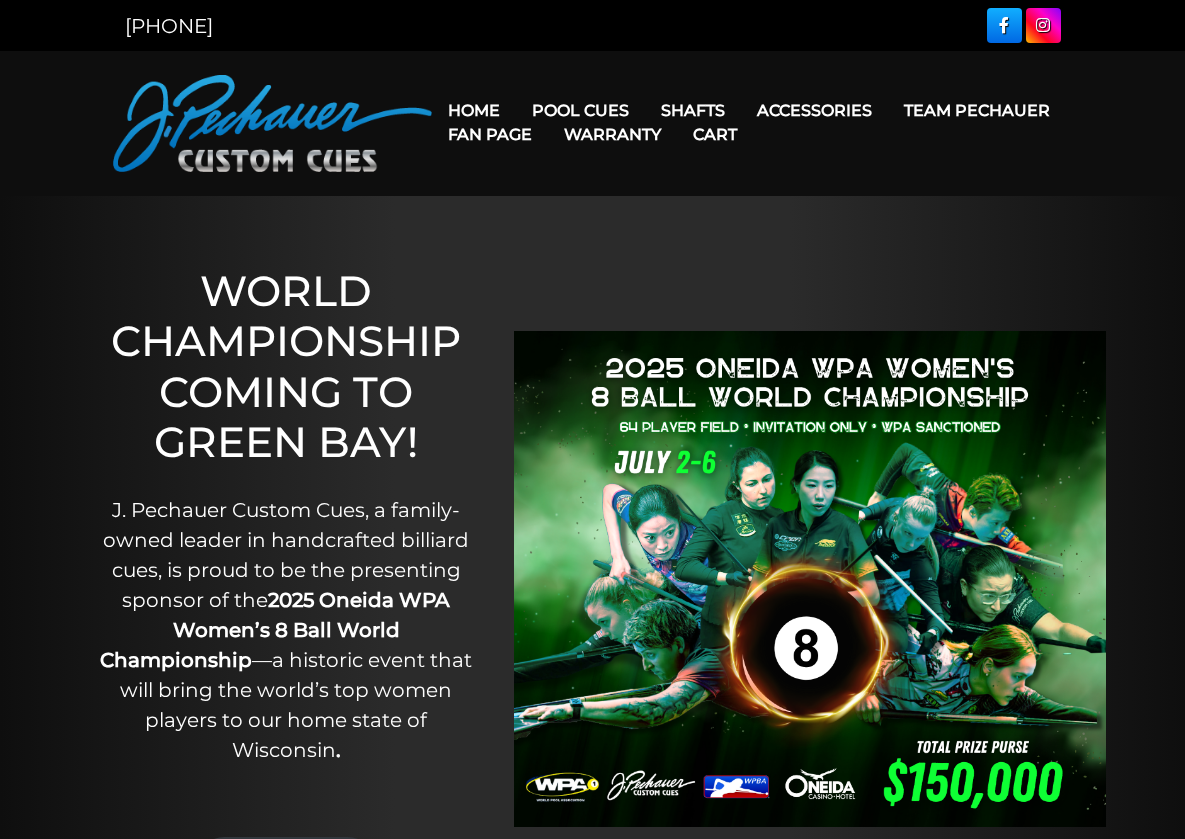 scroll, scrollTop: 0, scrollLeft: 0, axis: both 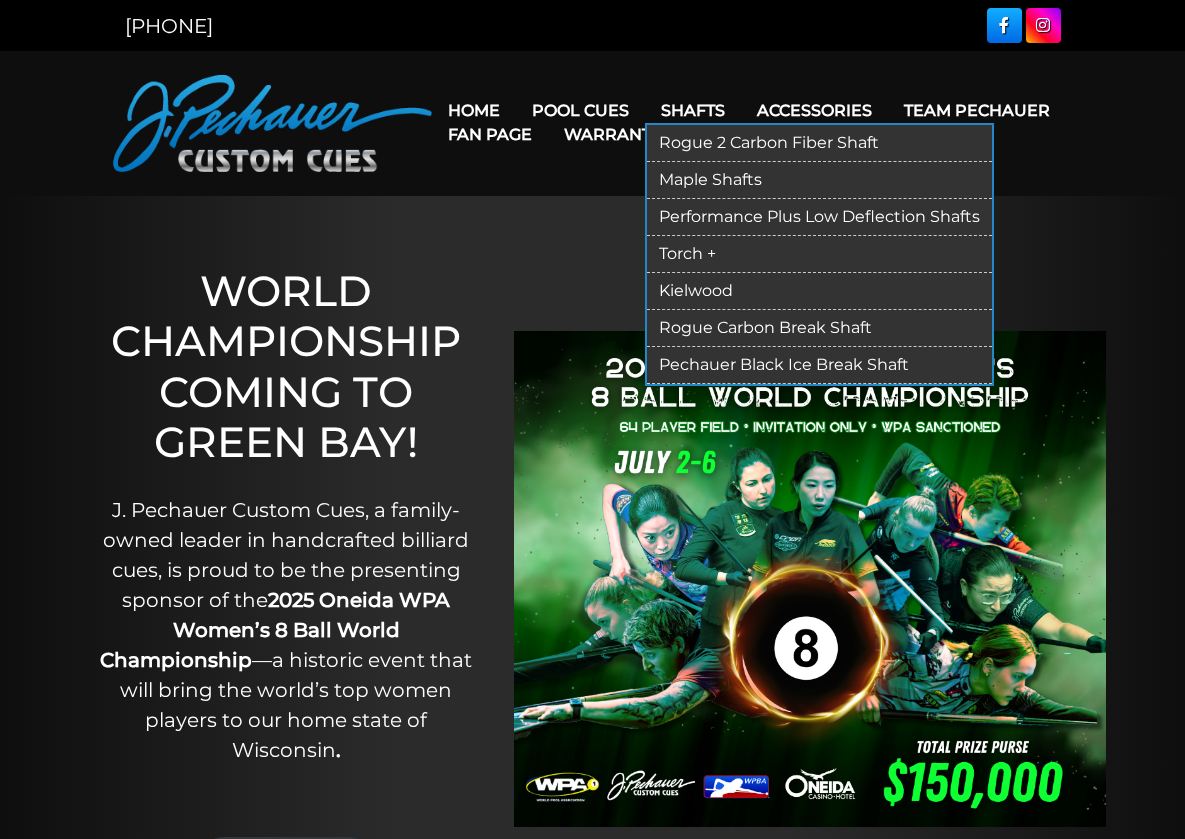 click on "Shafts" at bounding box center [693, 110] 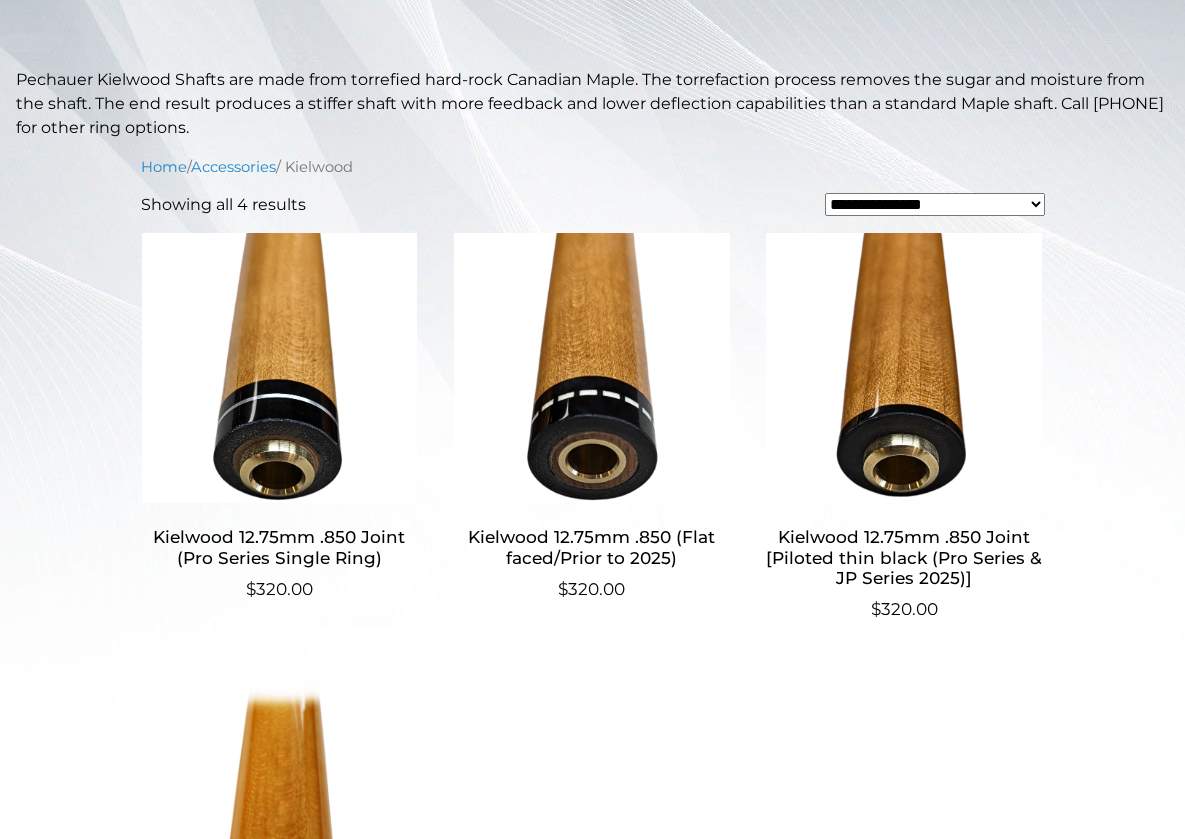 scroll, scrollTop: 423, scrollLeft: 0, axis: vertical 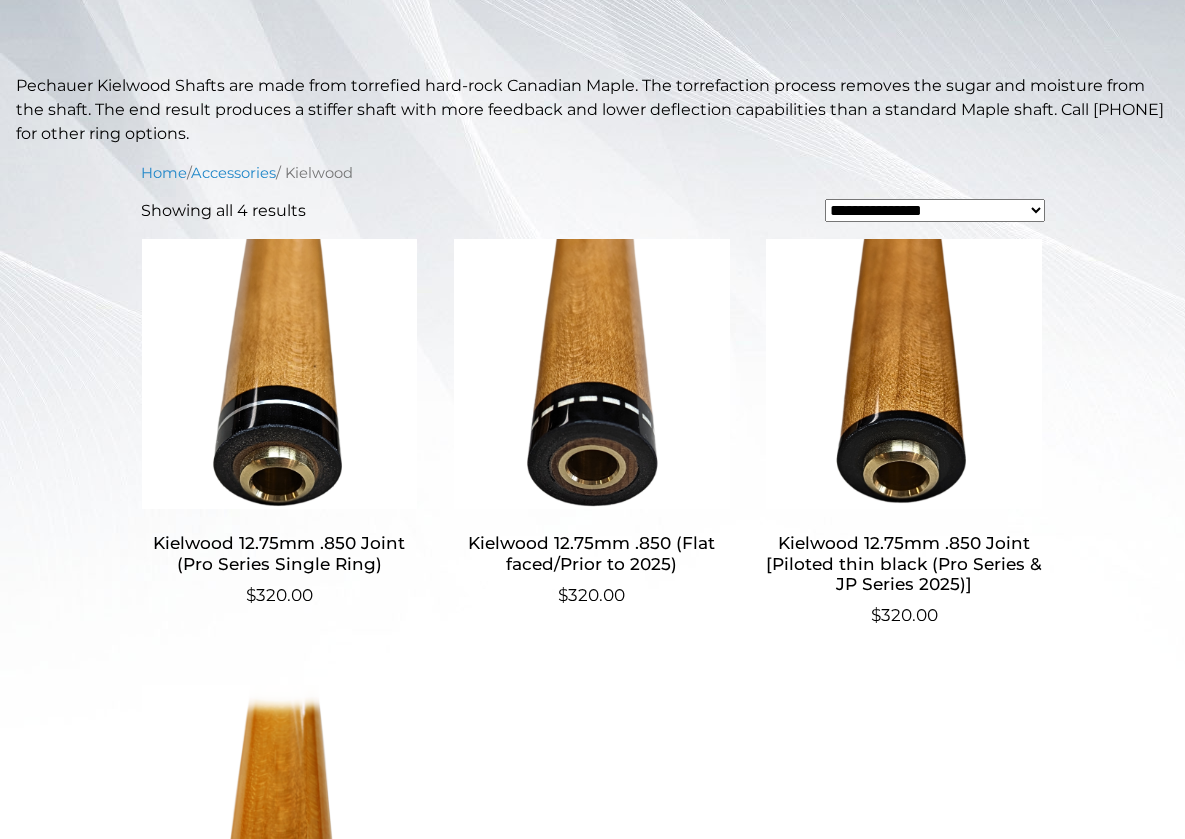 click at bounding box center (280, 374) 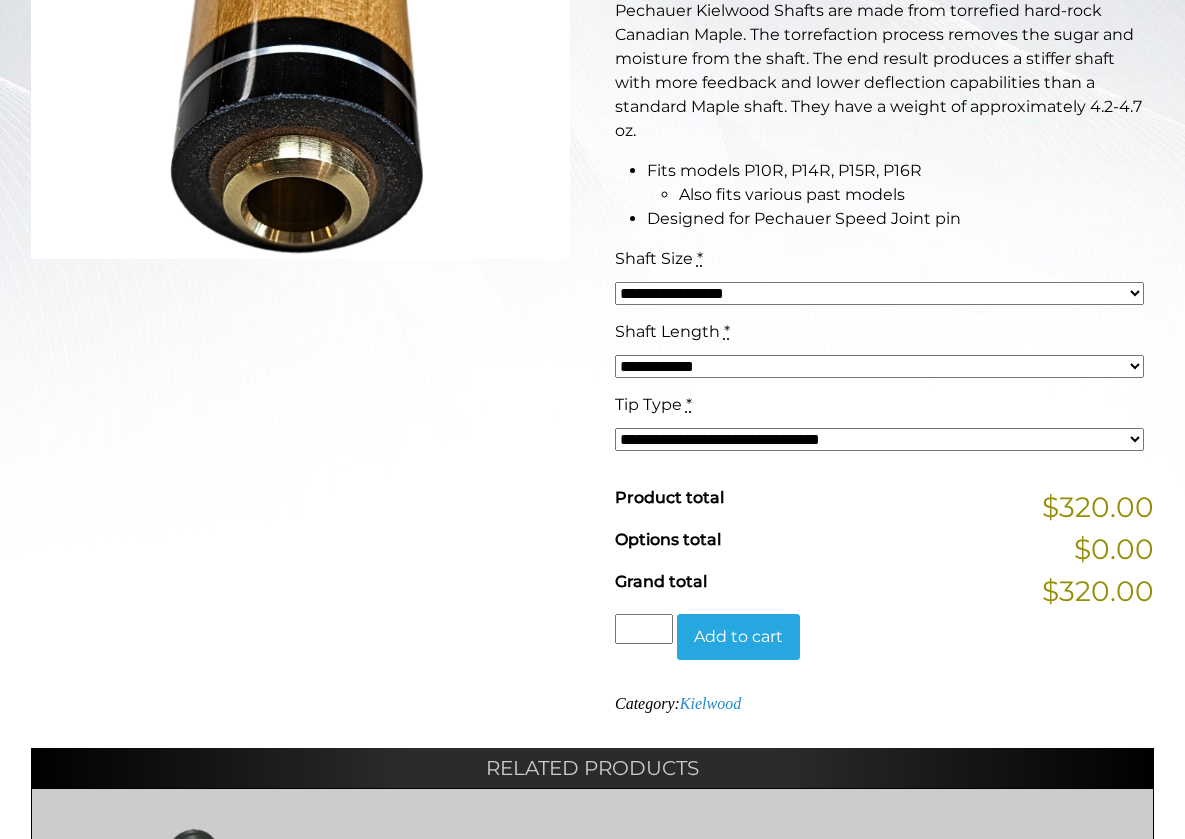 scroll, scrollTop: 604, scrollLeft: 0, axis: vertical 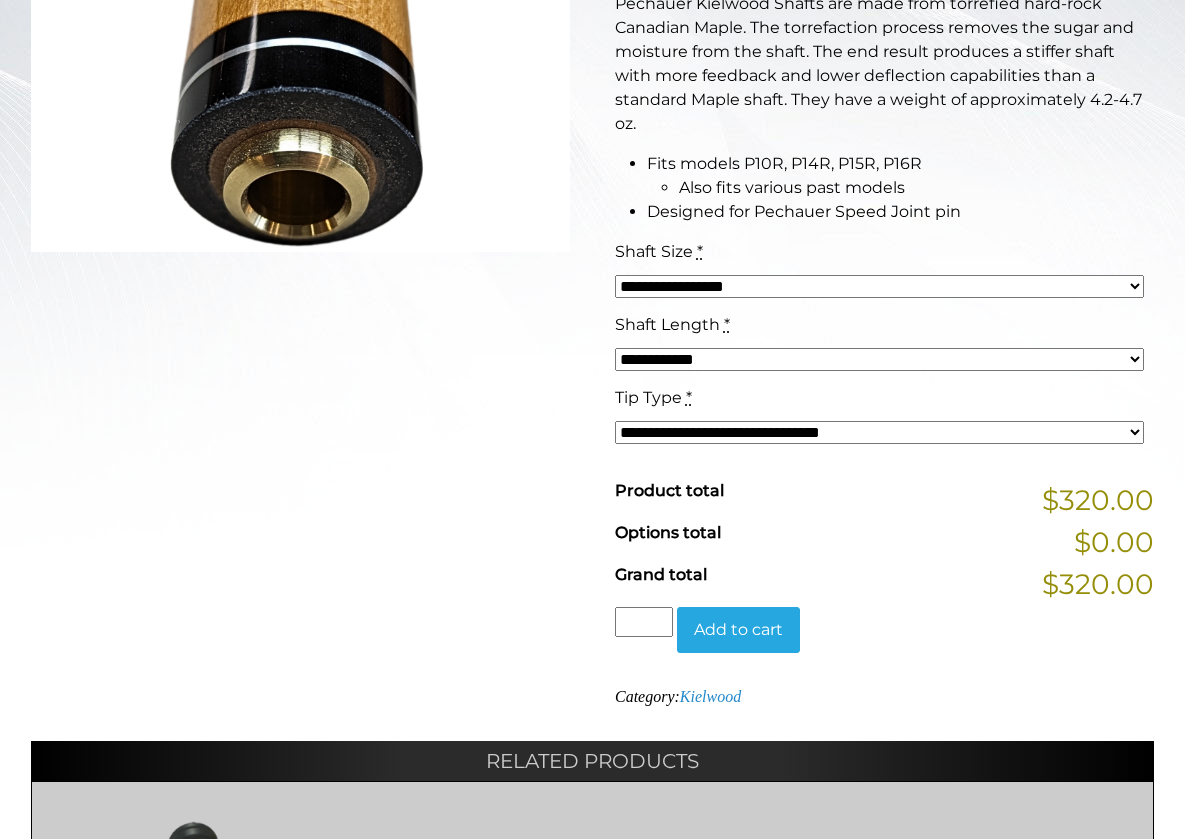 click on "**********" at bounding box center (879, 349) 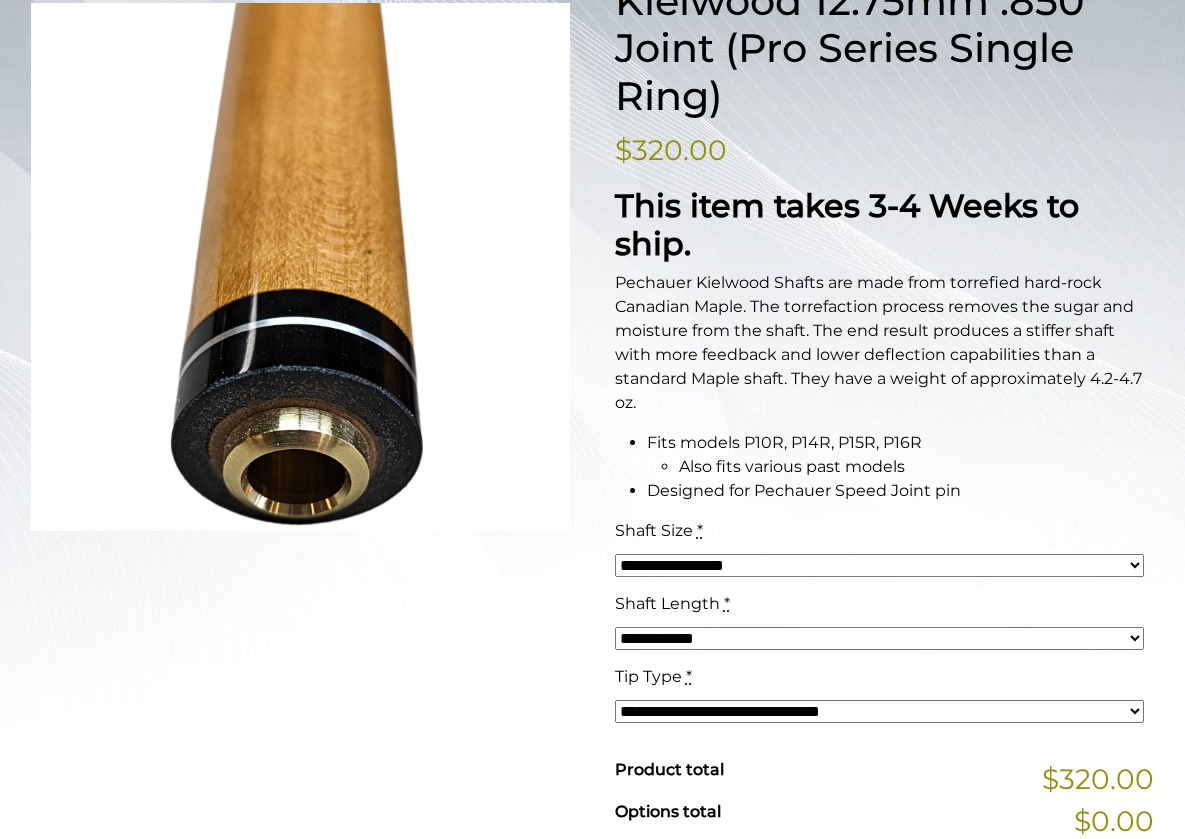 scroll, scrollTop: 0, scrollLeft: 0, axis: both 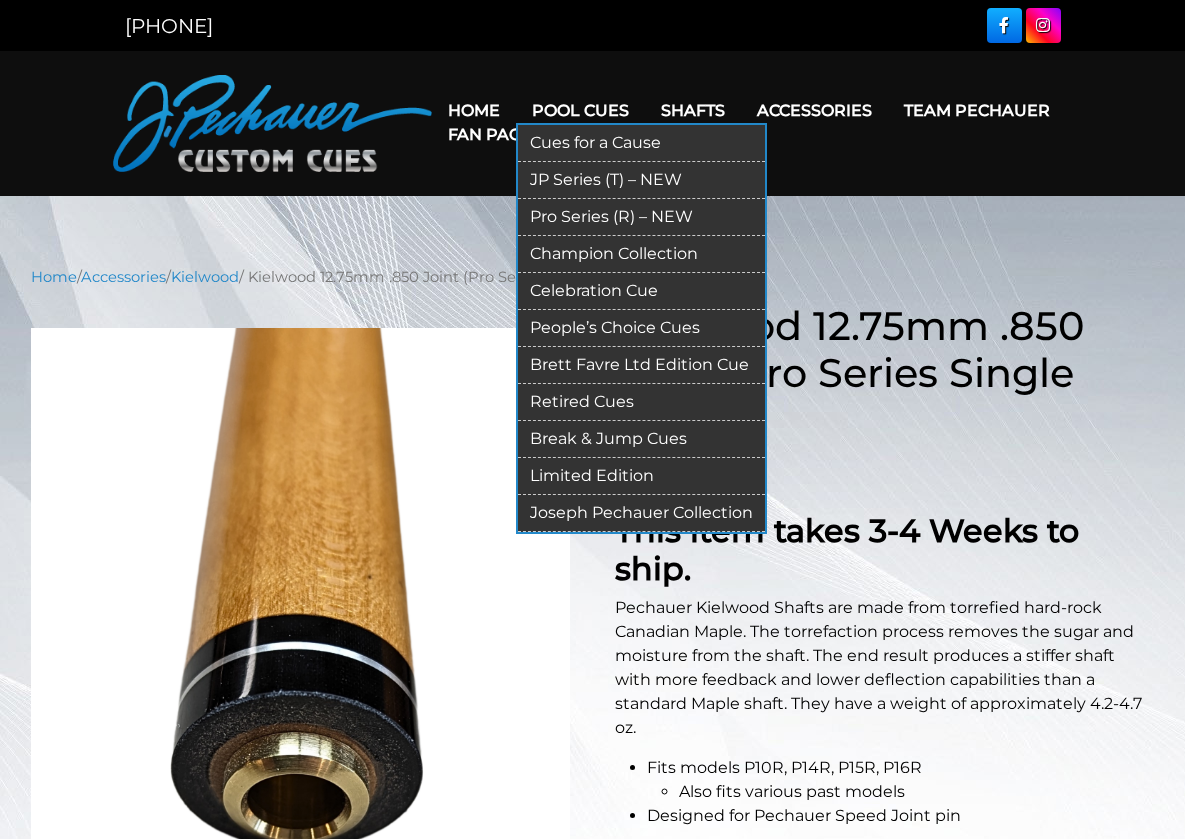click on "Pro Series (R) – NEW" at bounding box center [641, 217] 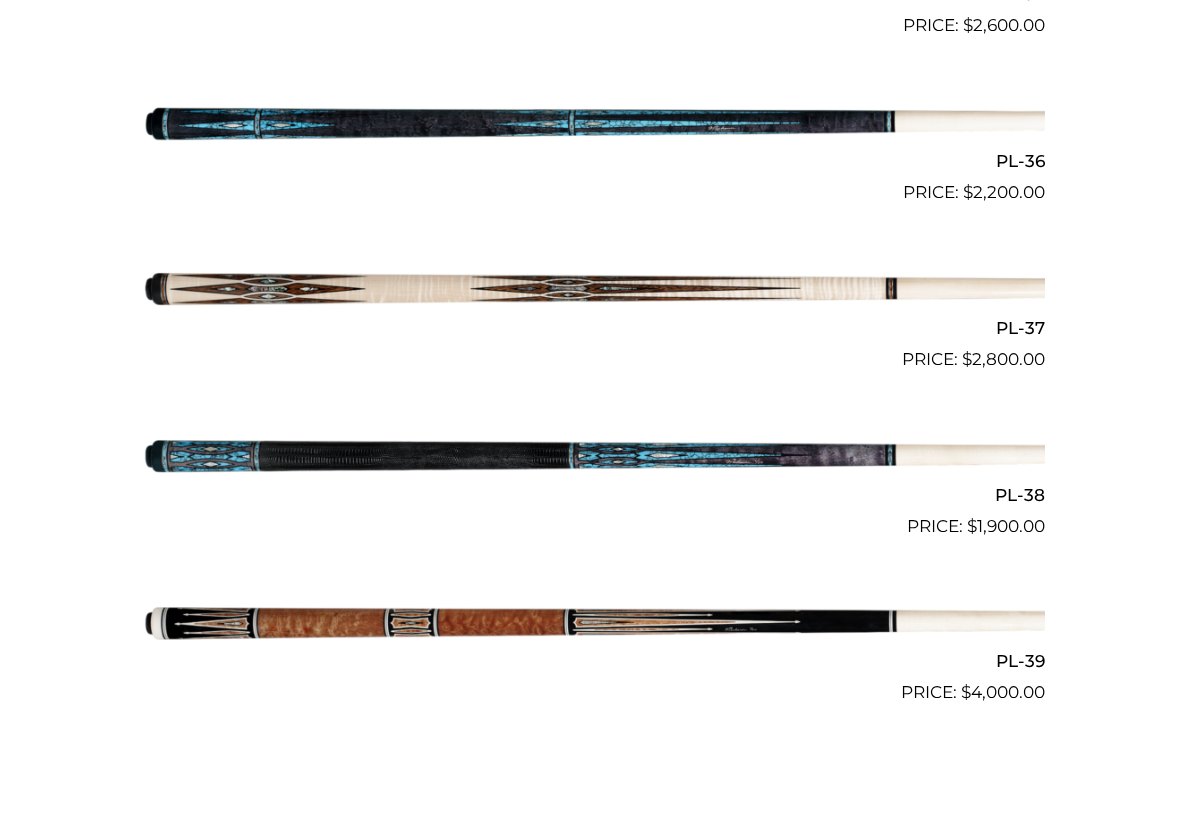 scroll, scrollTop: 4922, scrollLeft: 0, axis: vertical 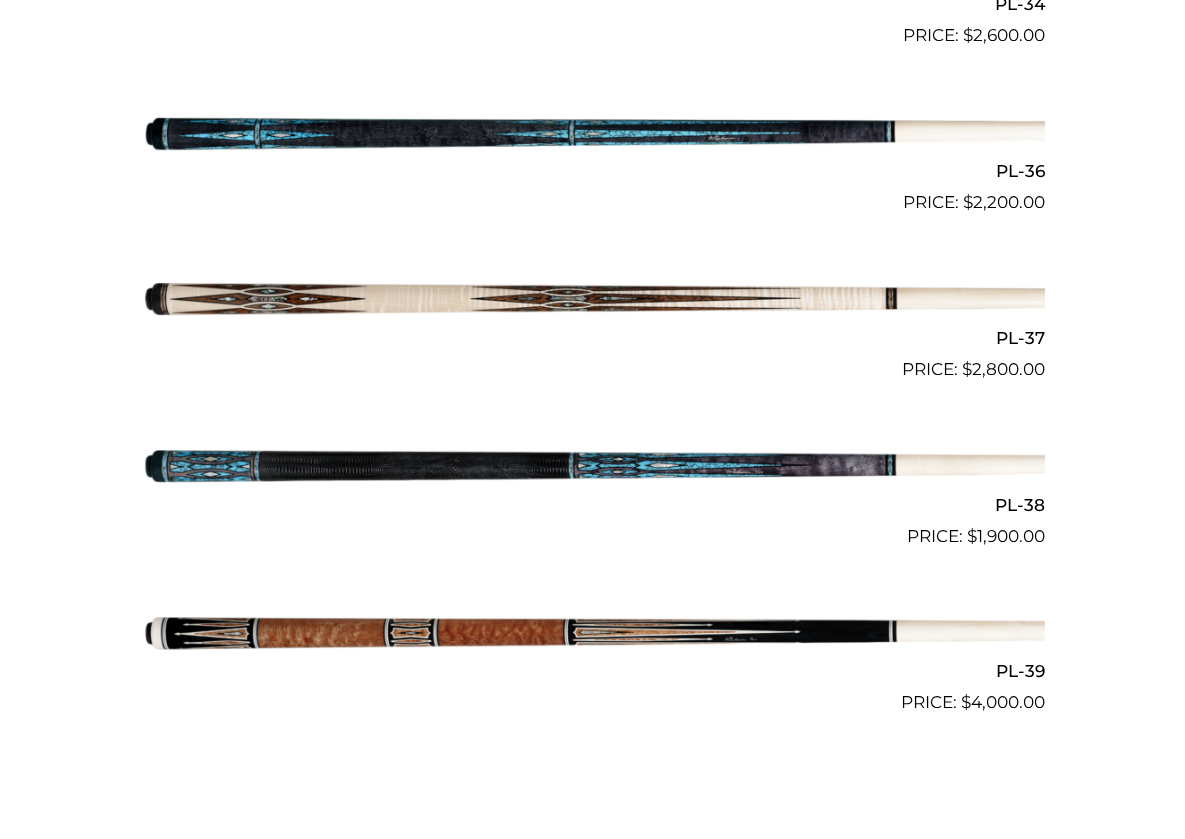 click at bounding box center [593, -34] 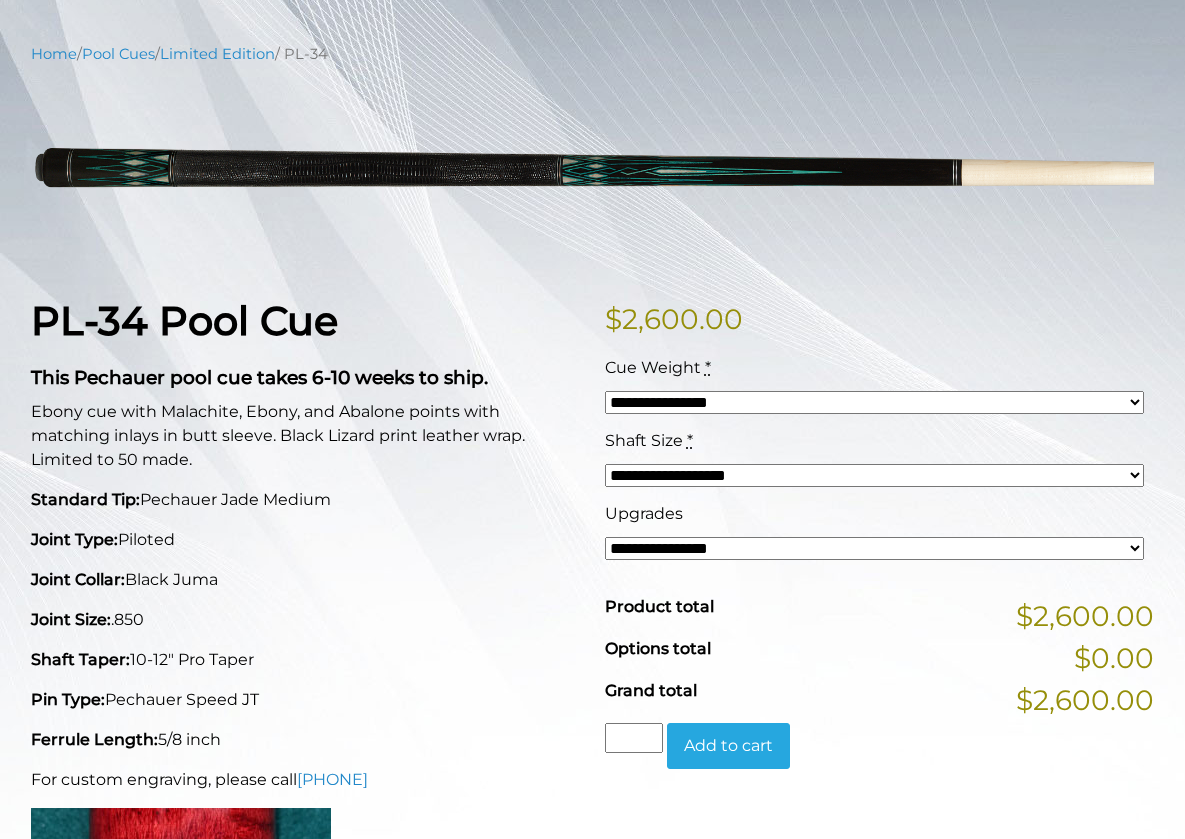 scroll, scrollTop: 200, scrollLeft: 0, axis: vertical 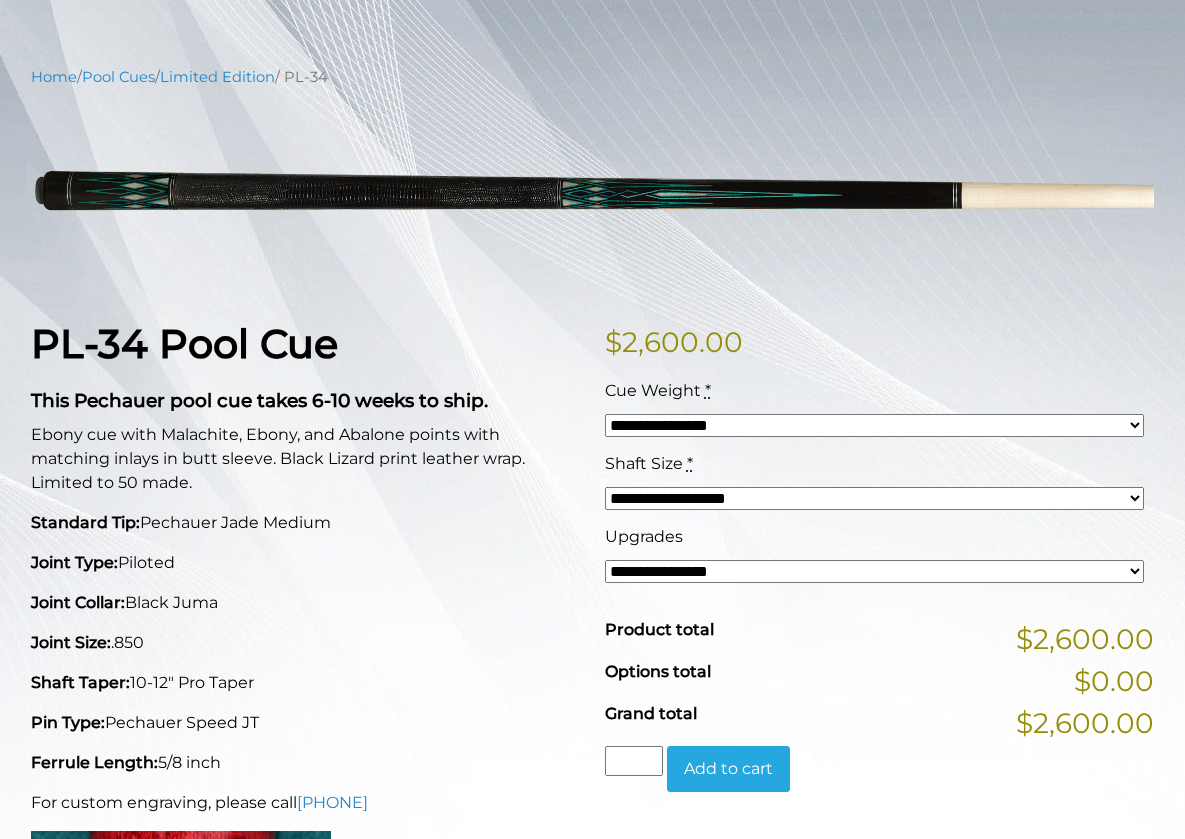 click on "**********" at bounding box center (875, 571) 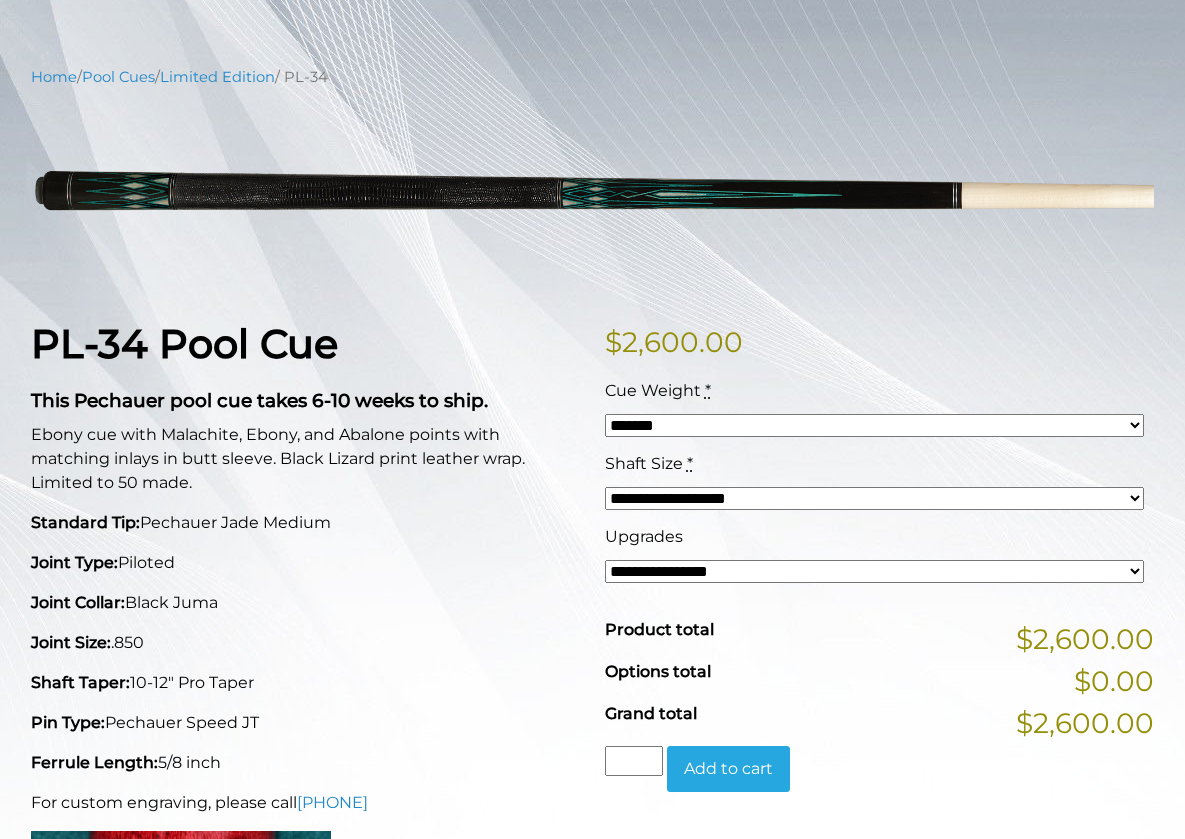 click on "Standard Tip:  Pechauer Jade Medium" at bounding box center (306, 523) 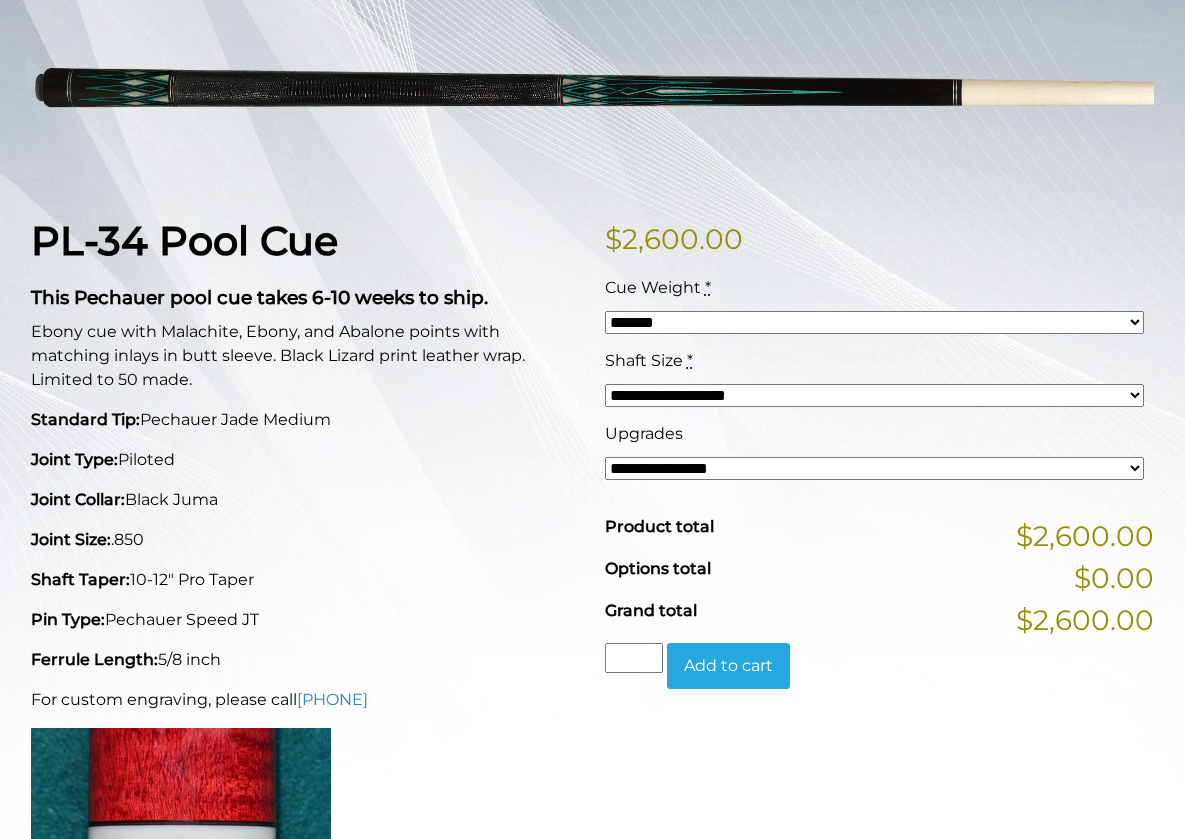 scroll, scrollTop: 0, scrollLeft: 0, axis: both 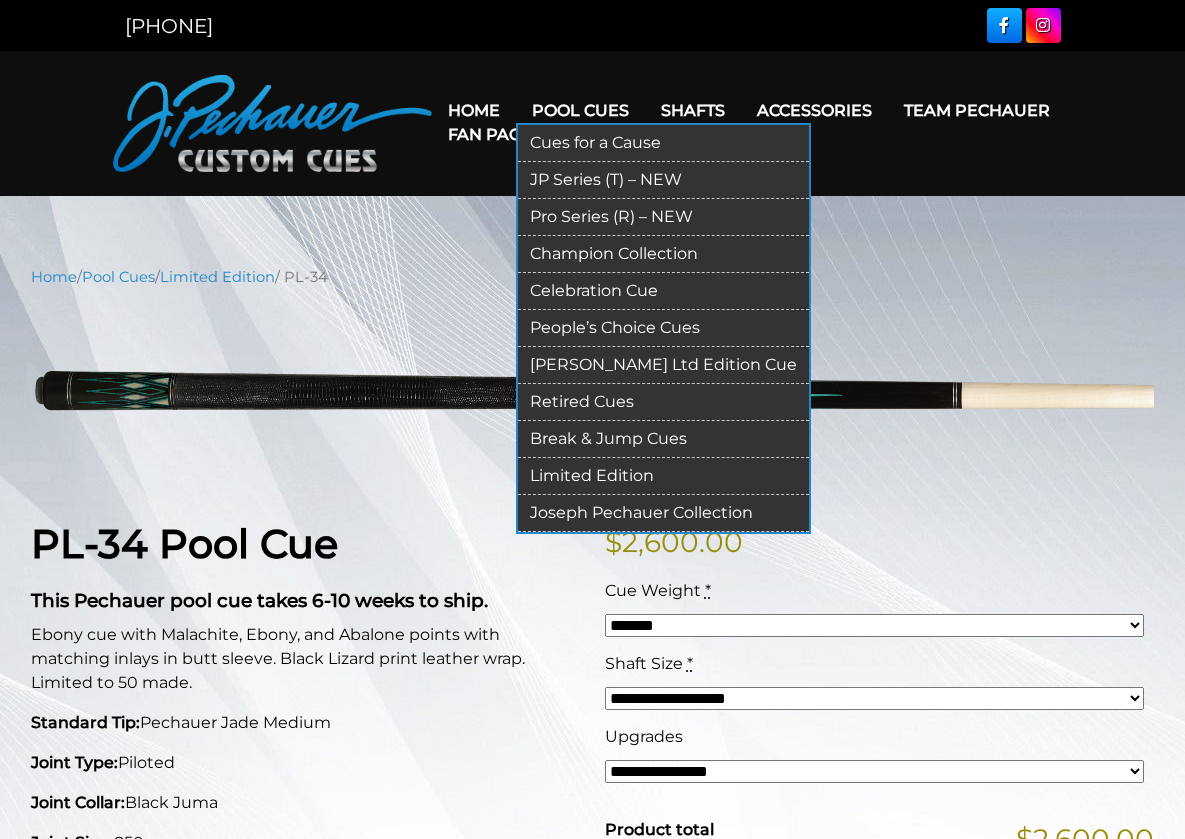 click on "Pool Cues" at bounding box center (580, 110) 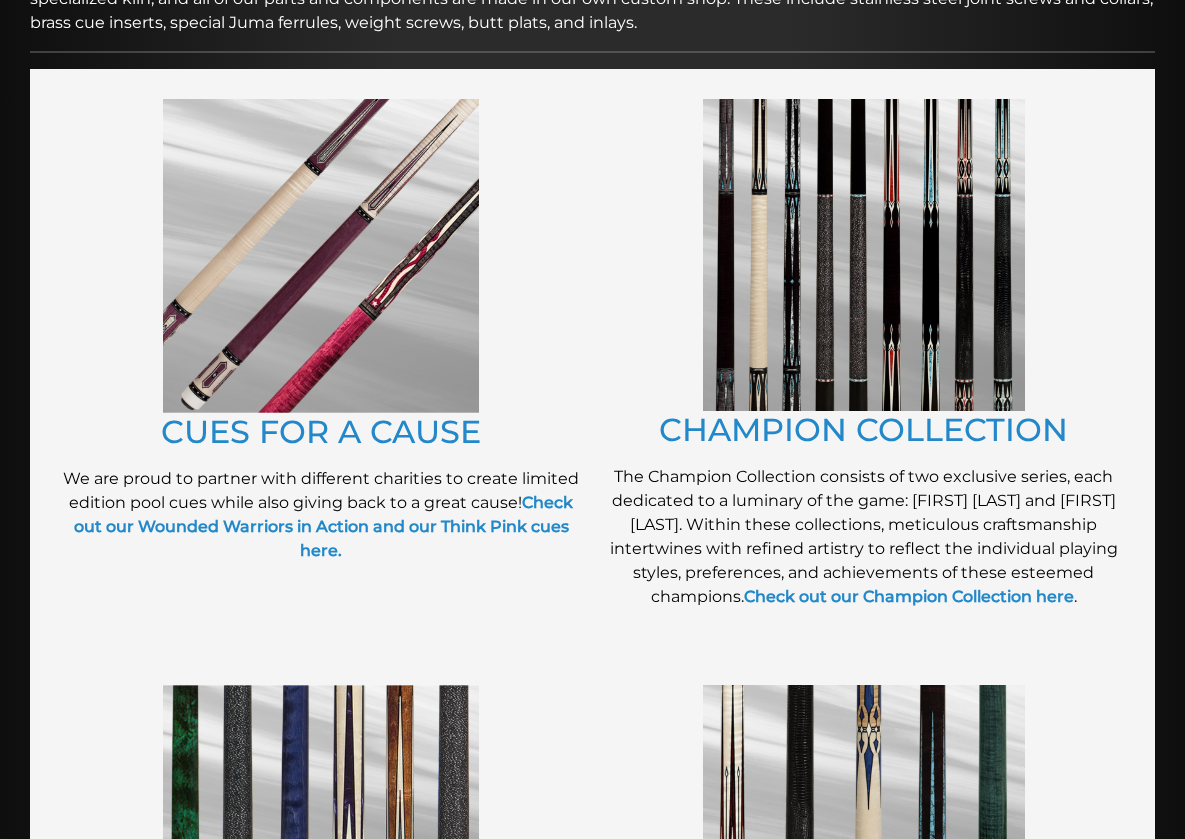 scroll, scrollTop: 411, scrollLeft: 0, axis: vertical 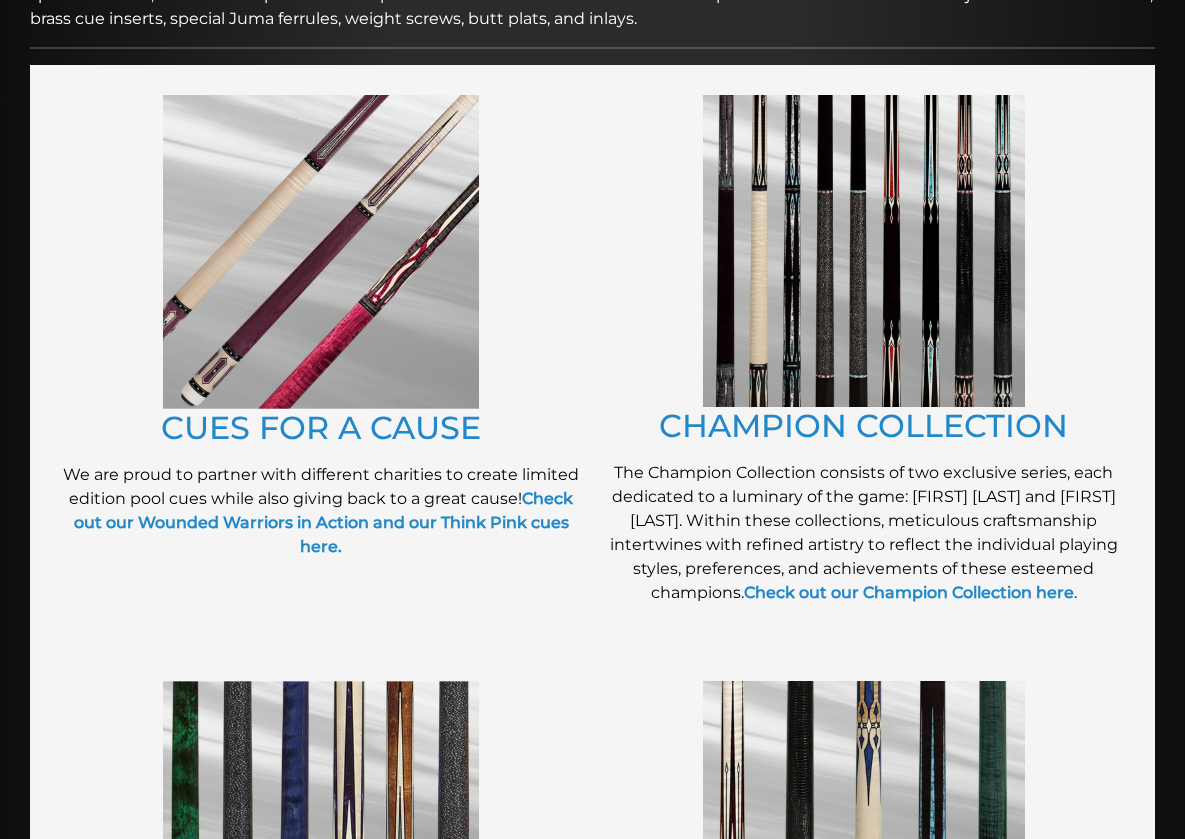 click at bounding box center [864, 251] 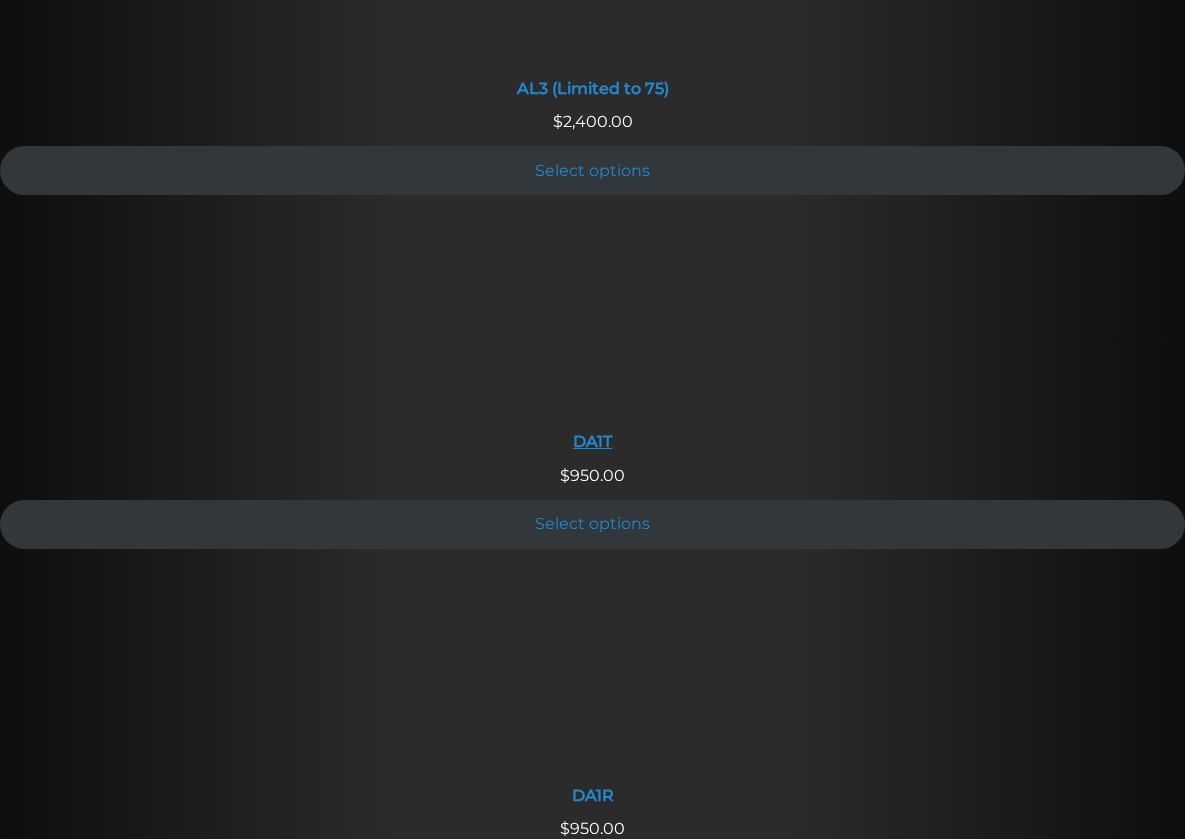 scroll, scrollTop: 1694, scrollLeft: 0, axis: vertical 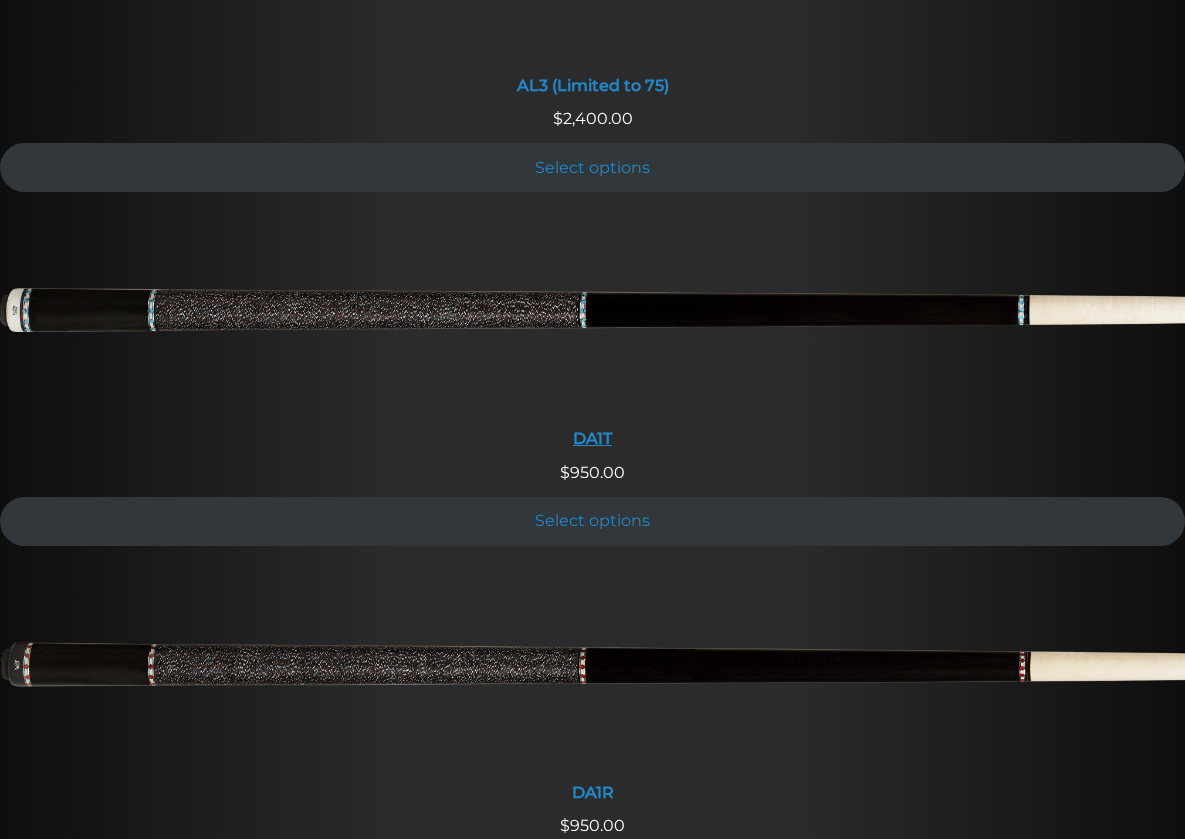 click at bounding box center (592, 318) 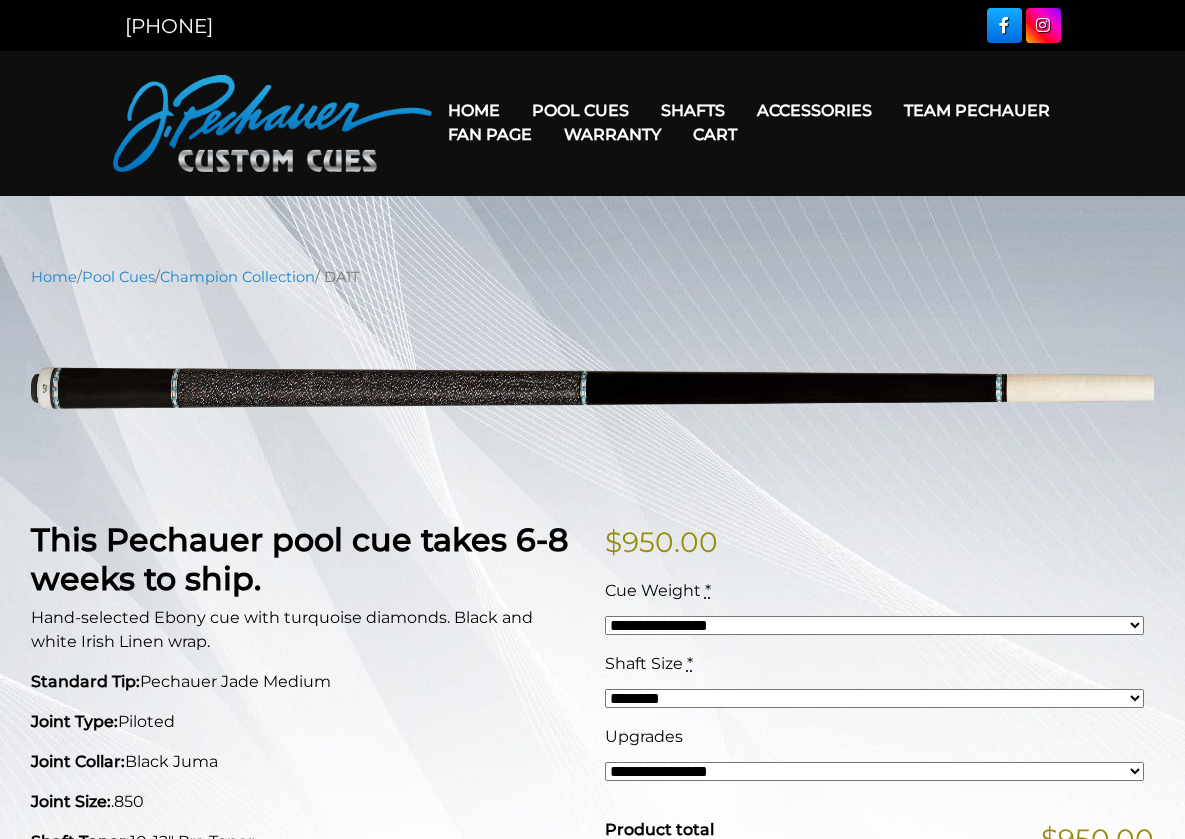 scroll, scrollTop: 0, scrollLeft: 0, axis: both 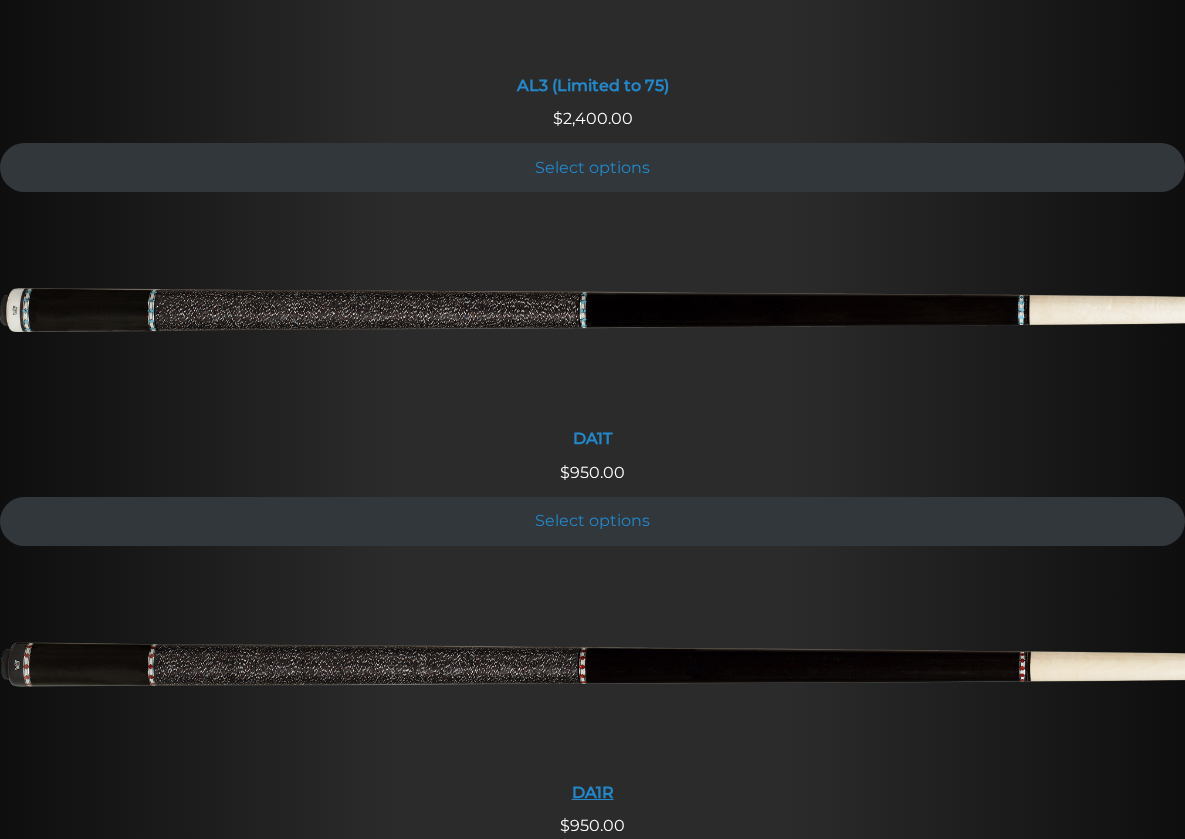 click at bounding box center (592, 672) 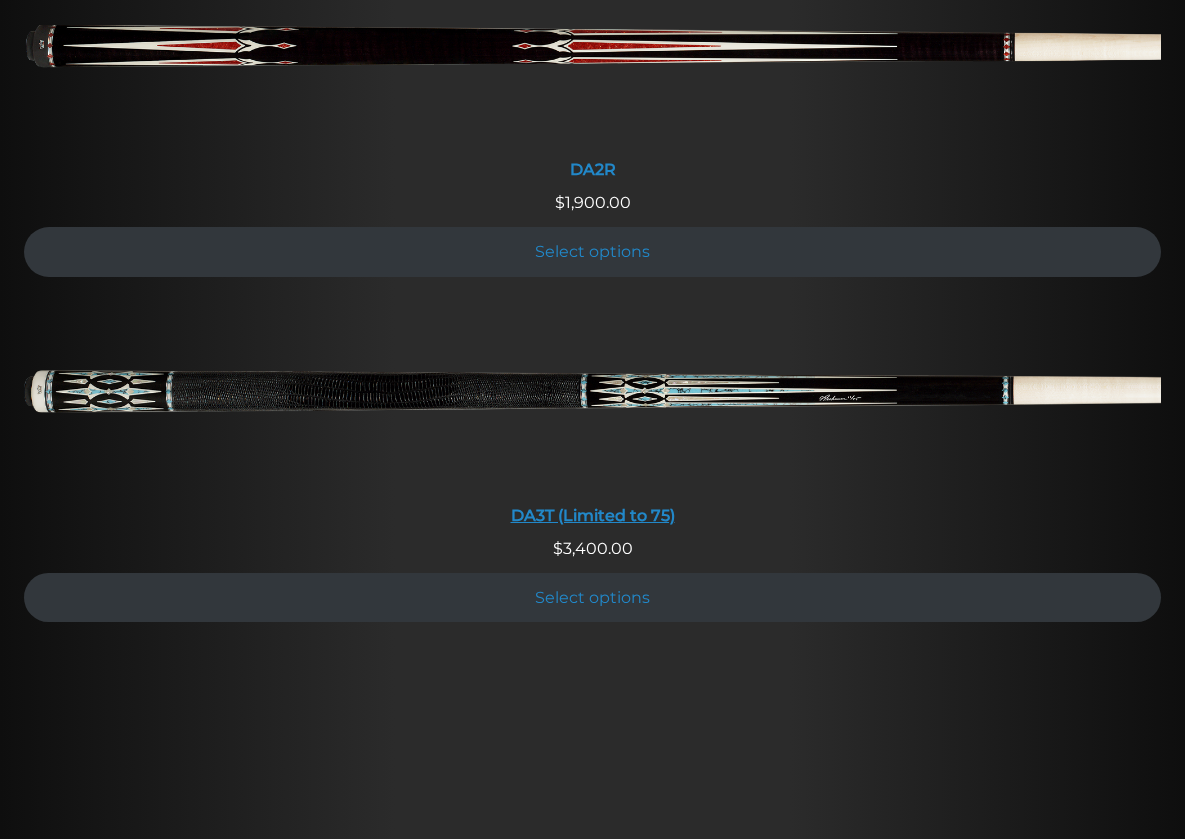 scroll, scrollTop: 3041, scrollLeft: 0, axis: vertical 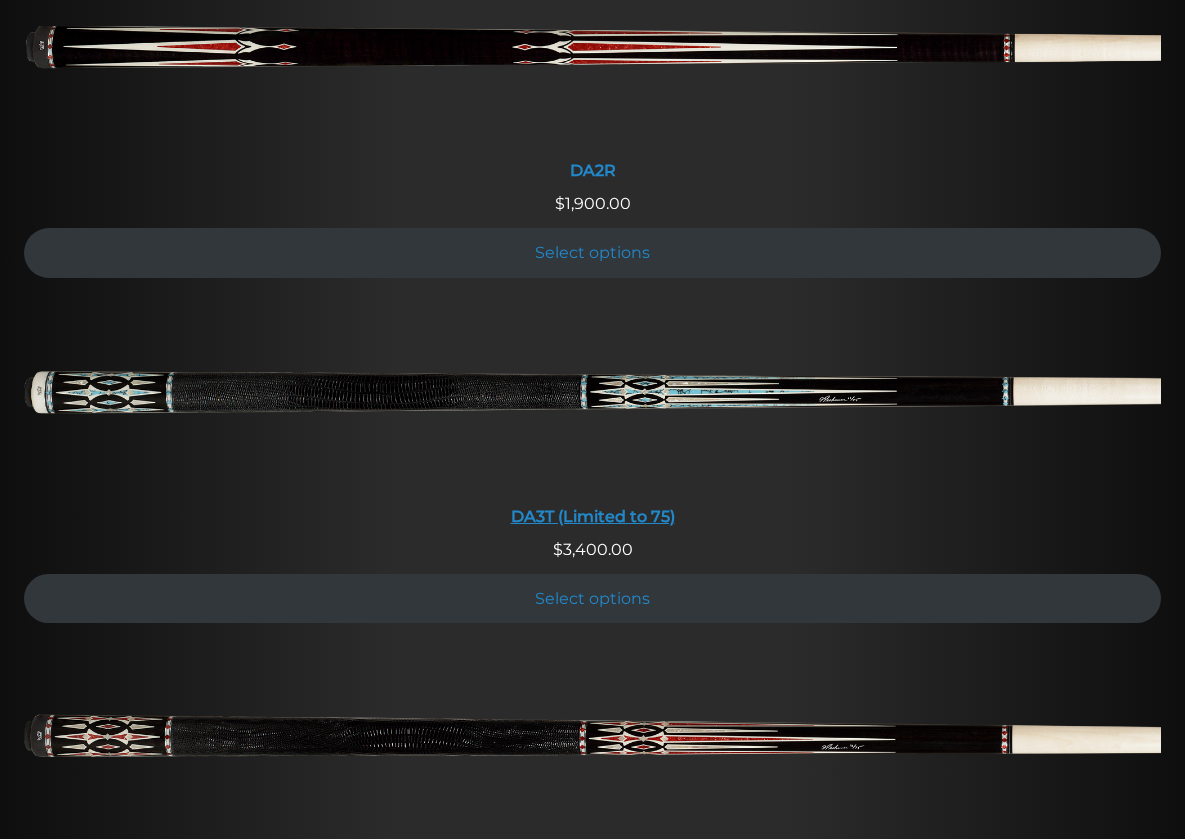 click at bounding box center [592, 400] 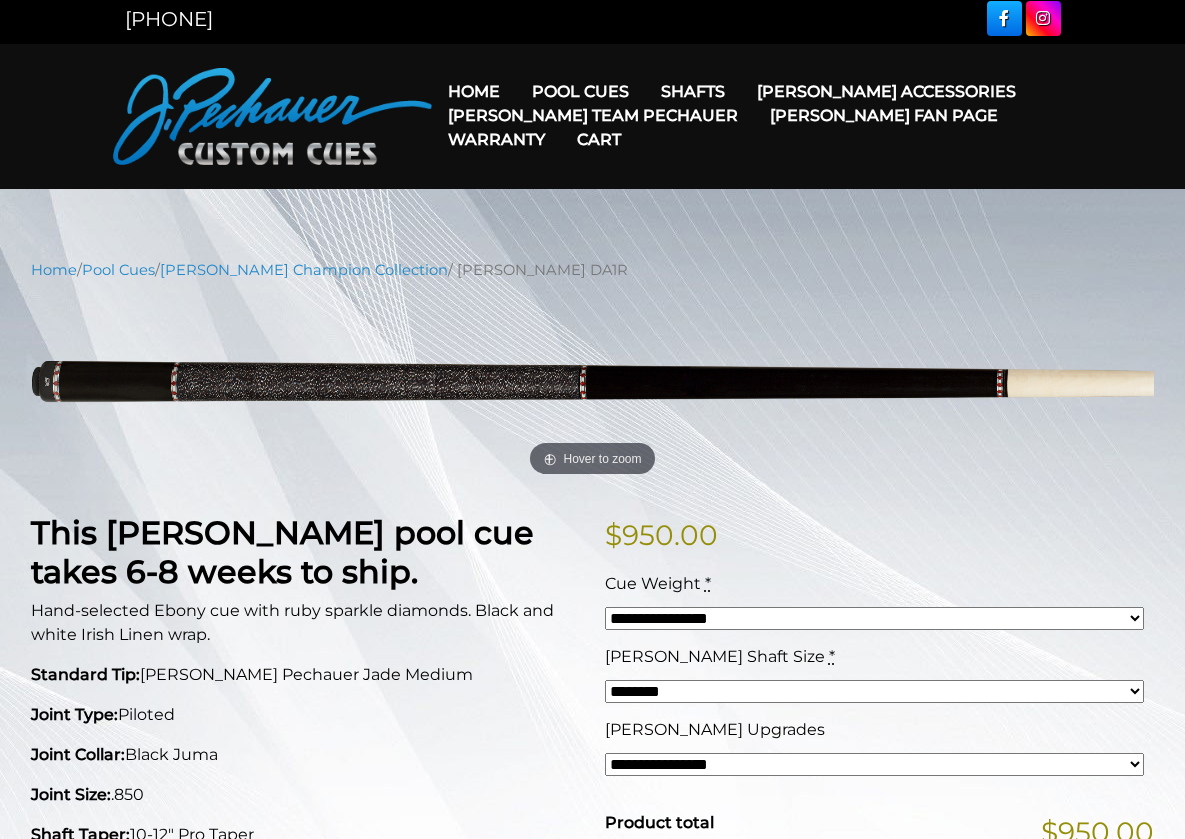 scroll, scrollTop: 0, scrollLeft: 0, axis: both 